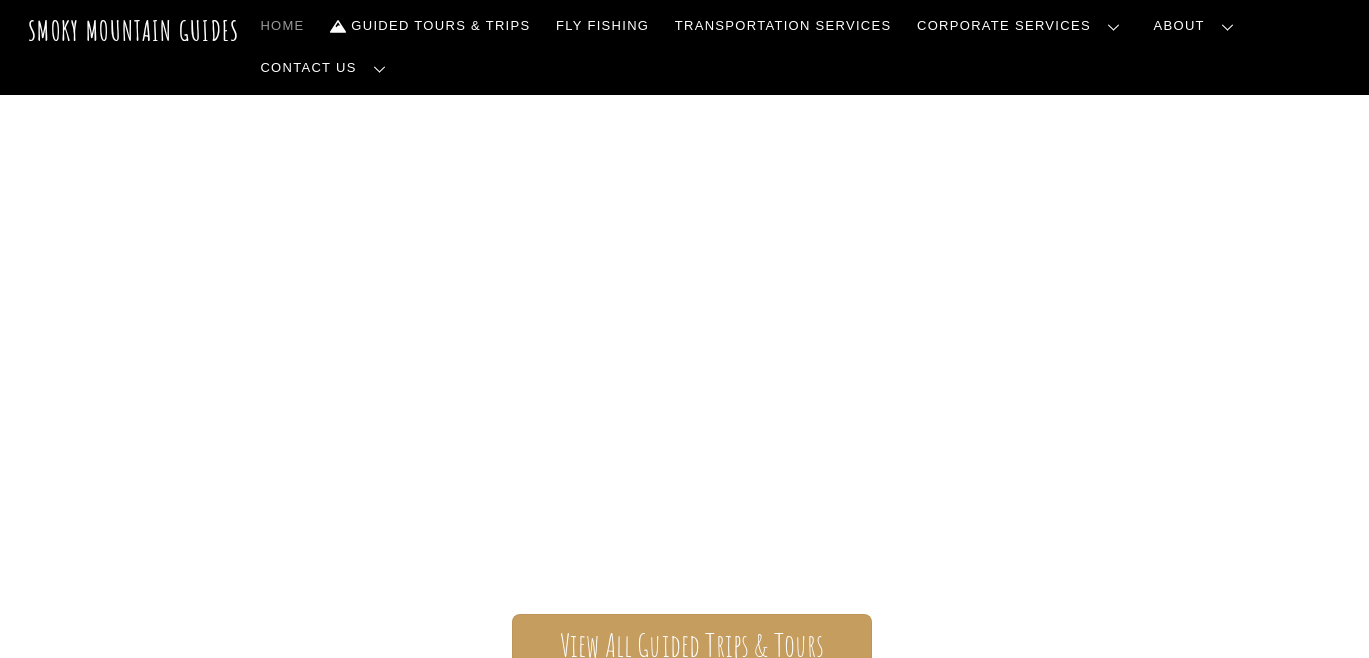 scroll, scrollTop: 0, scrollLeft: 0, axis: both 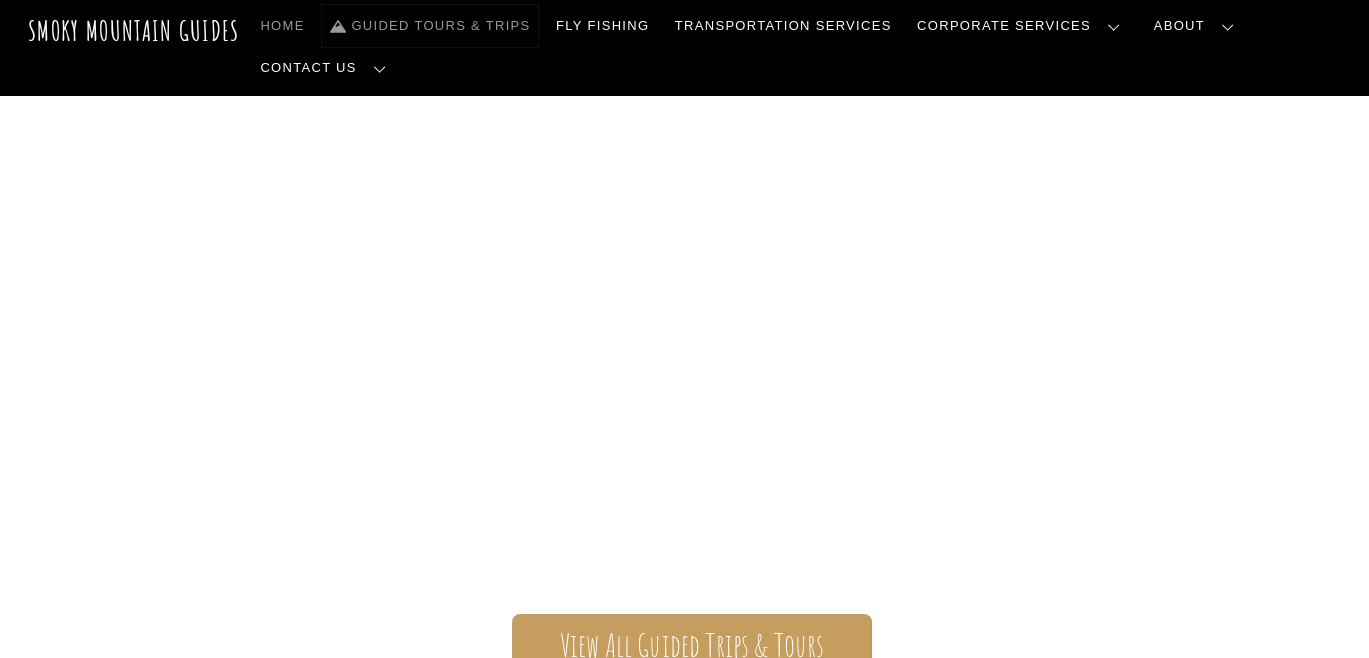 click on "Guided Tours & Trips" at bounding box center (430, 26) 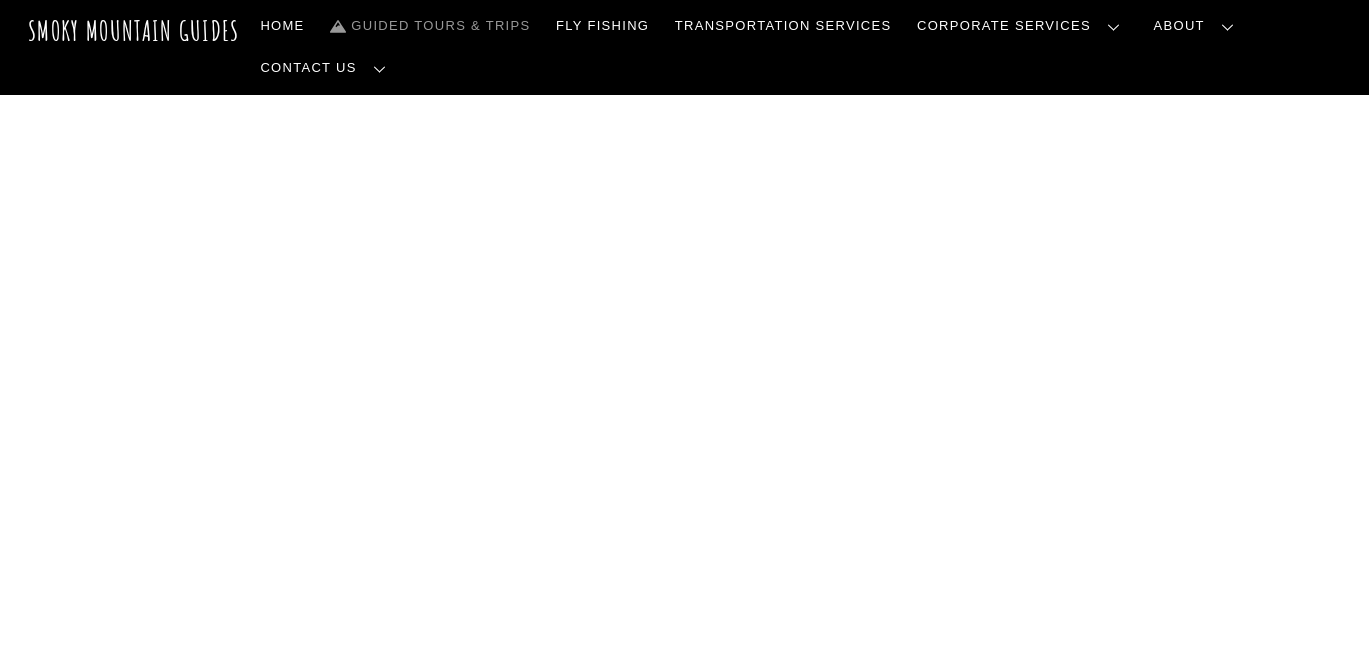 scroll, scrollTop: 0, scrollLeft: 0, axis: both 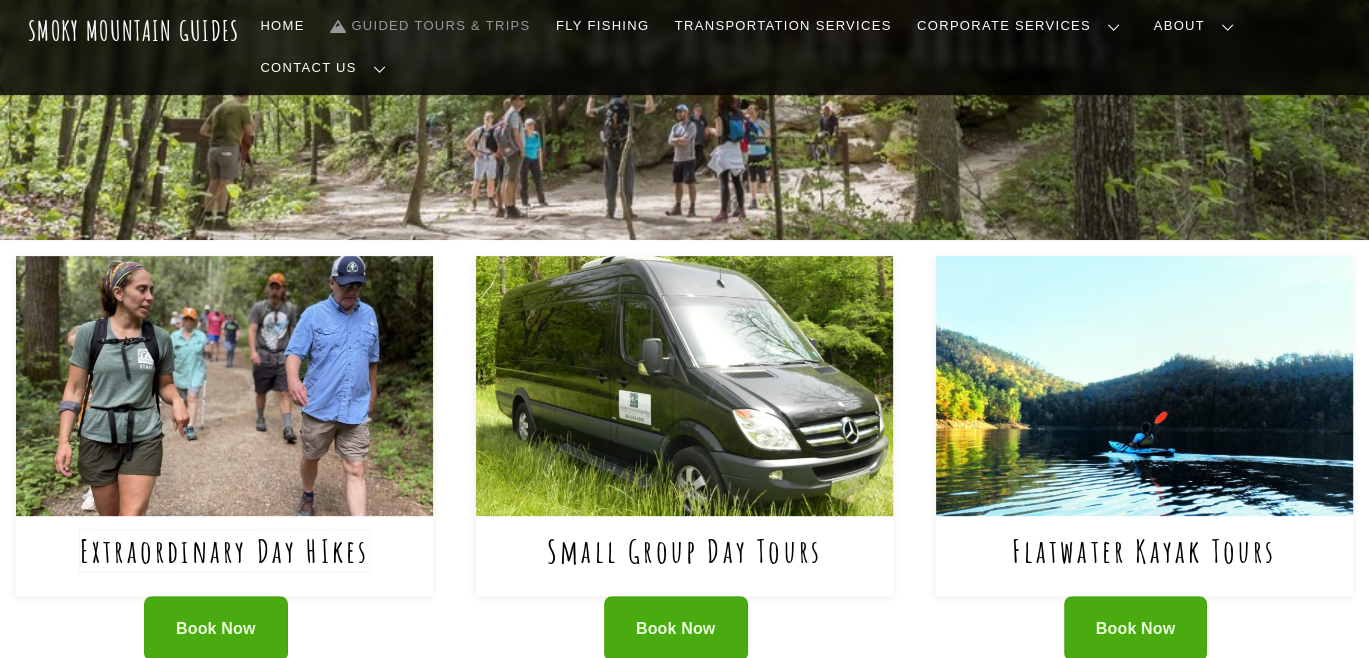 click on "Extraordinary Day HIkes" at bounding box center (225, 550) 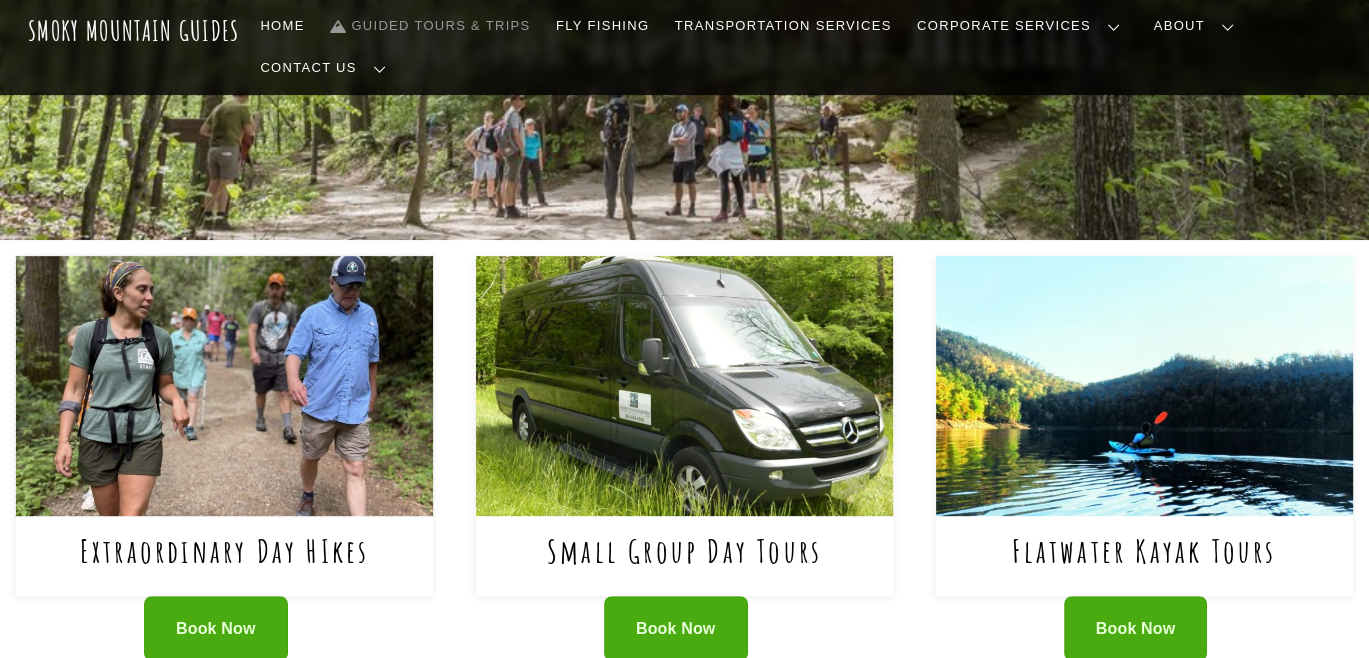 click at bounding box center [224, 386] 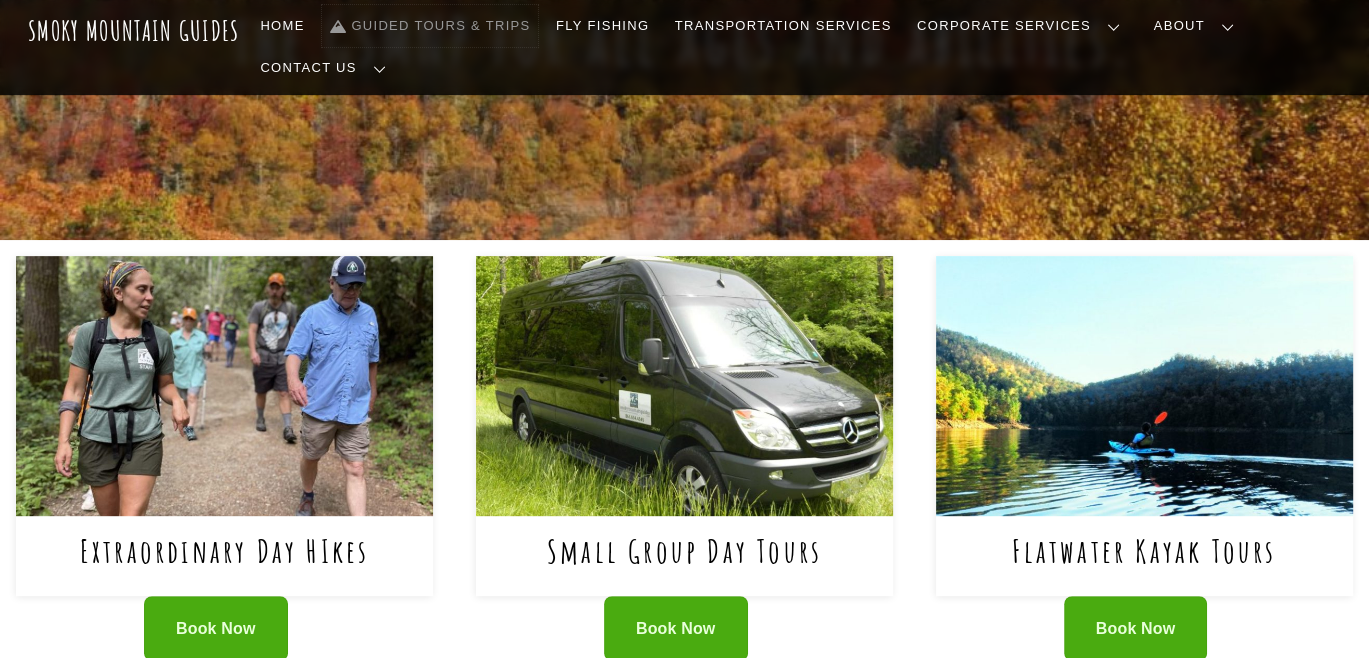 click on "Guided Tours & Trips" at bounding box center [430, 26] 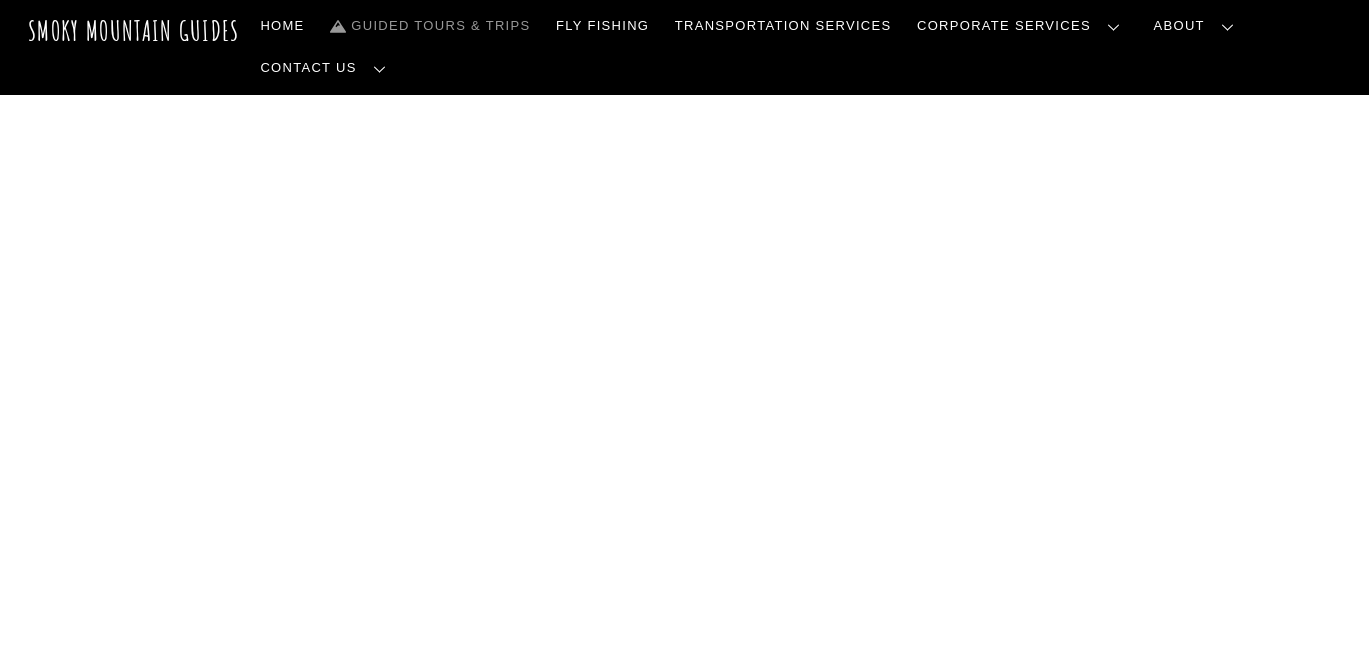 scroll, scrollTop: 0, scrollLeft: 0, axis: both 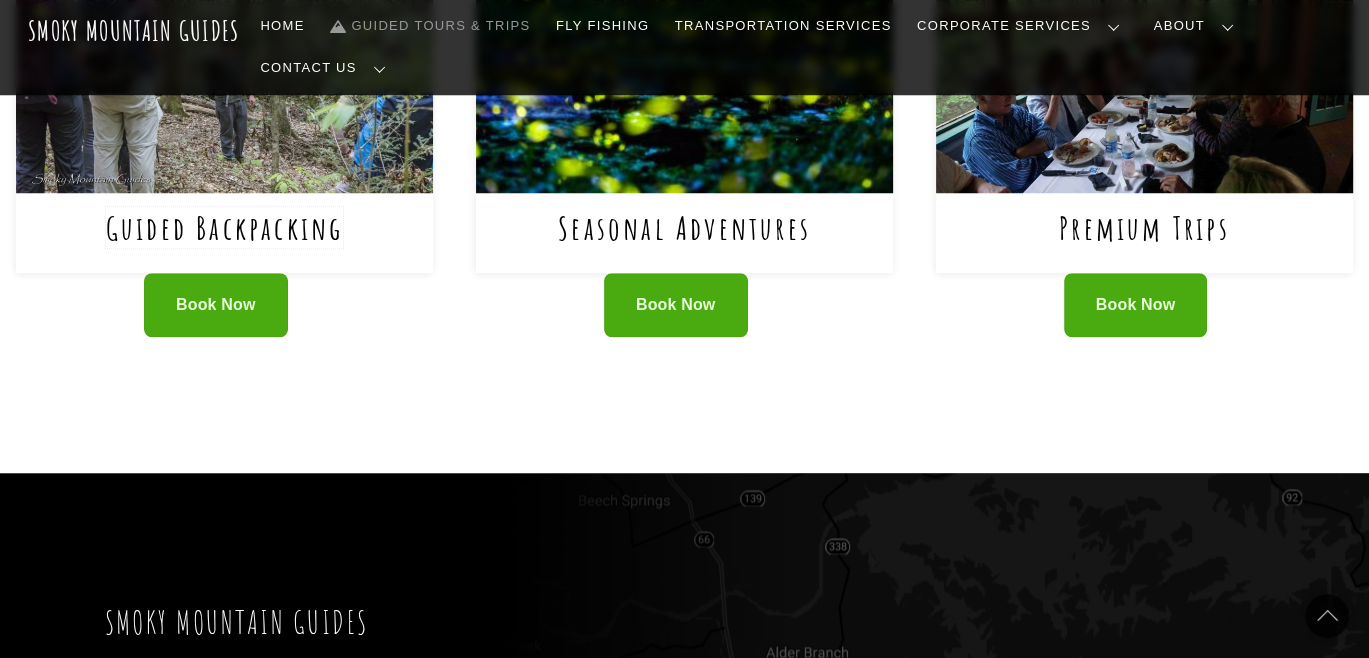 click on "Guided Backpacking" at bounding box center [225, 227] 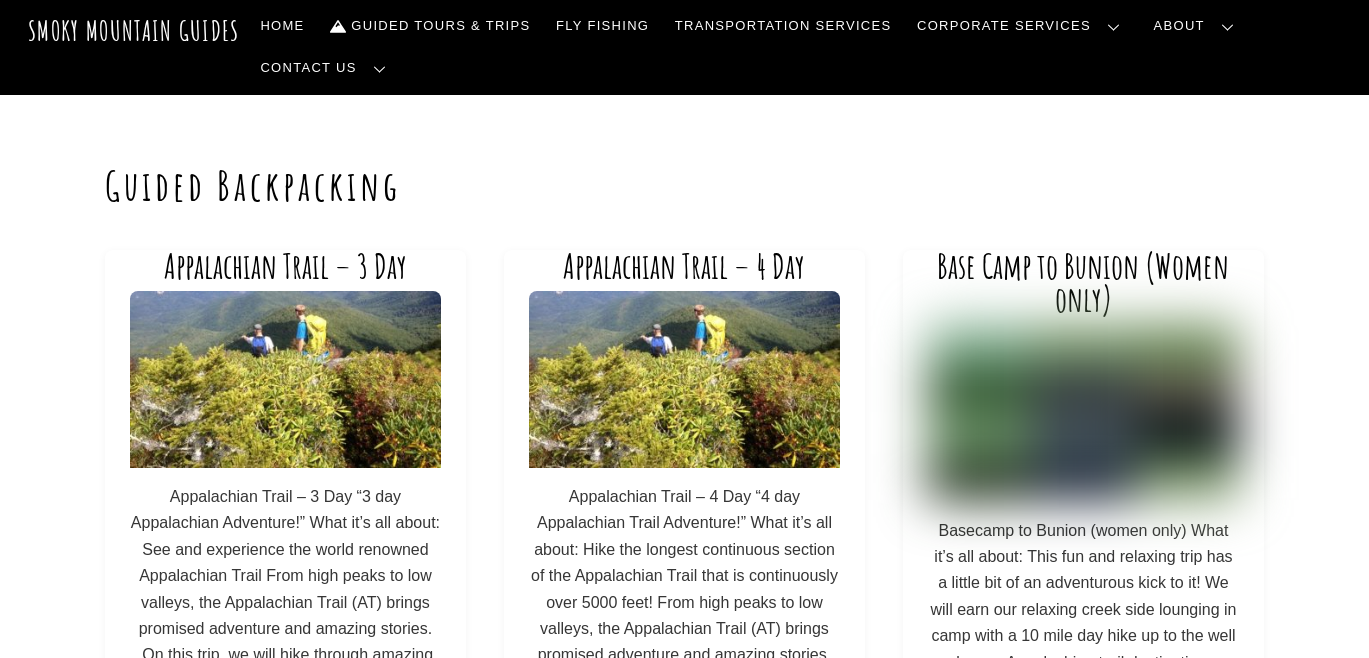 scroll, scrollTop: 0, scrollLeft: 0, axis: both 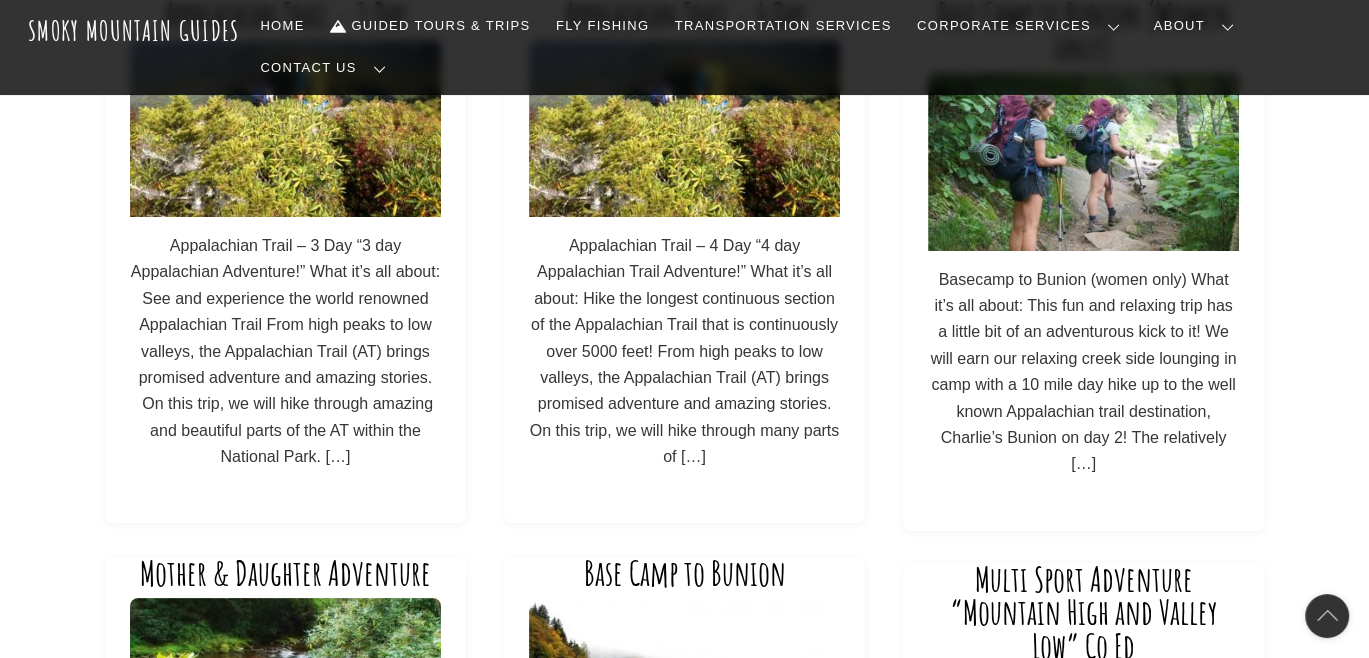 click on "Basecamp to Bunion (women only) What it’s all about: This fun and relaxing trip has a little bit of an adventurous kick to it! We will earn our relaxing creek side lounging in camp with a 10 mile day hike up to the well known Appalachian trail destination, Charlie’s Bunion on day 2! The relatively […]" at bounding box center (1083, 372) 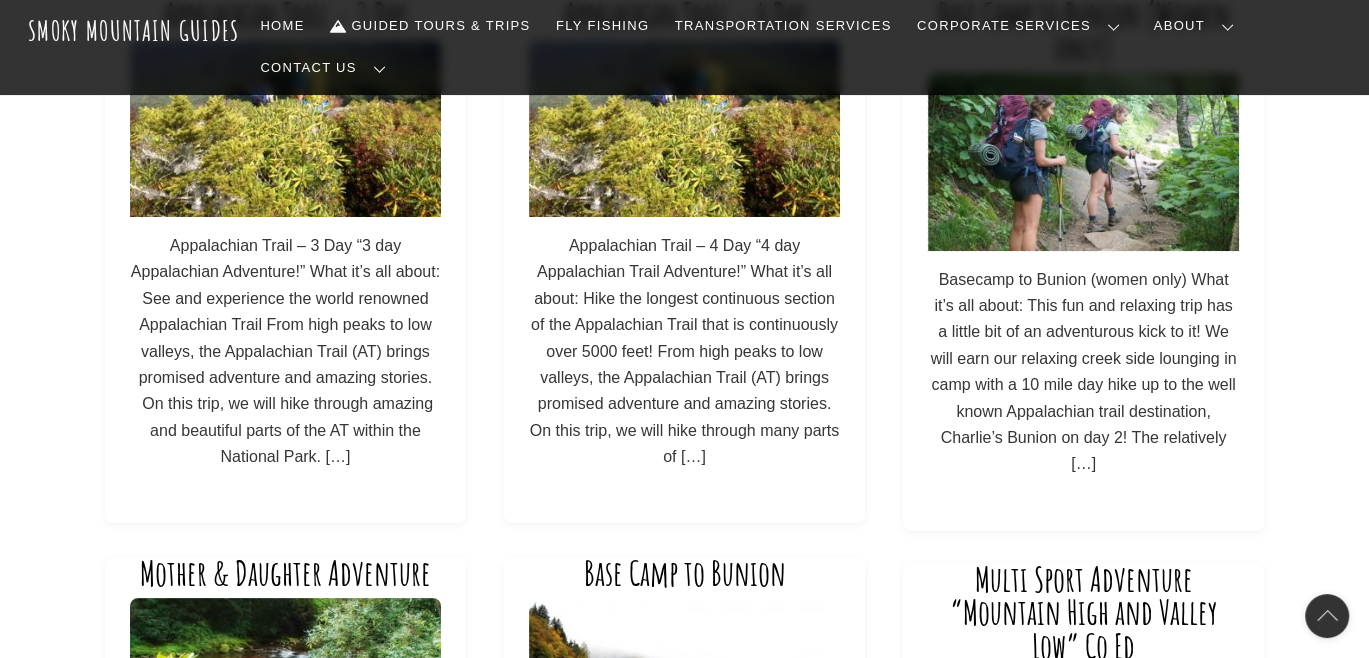 click at bounding box center [1083, 161] 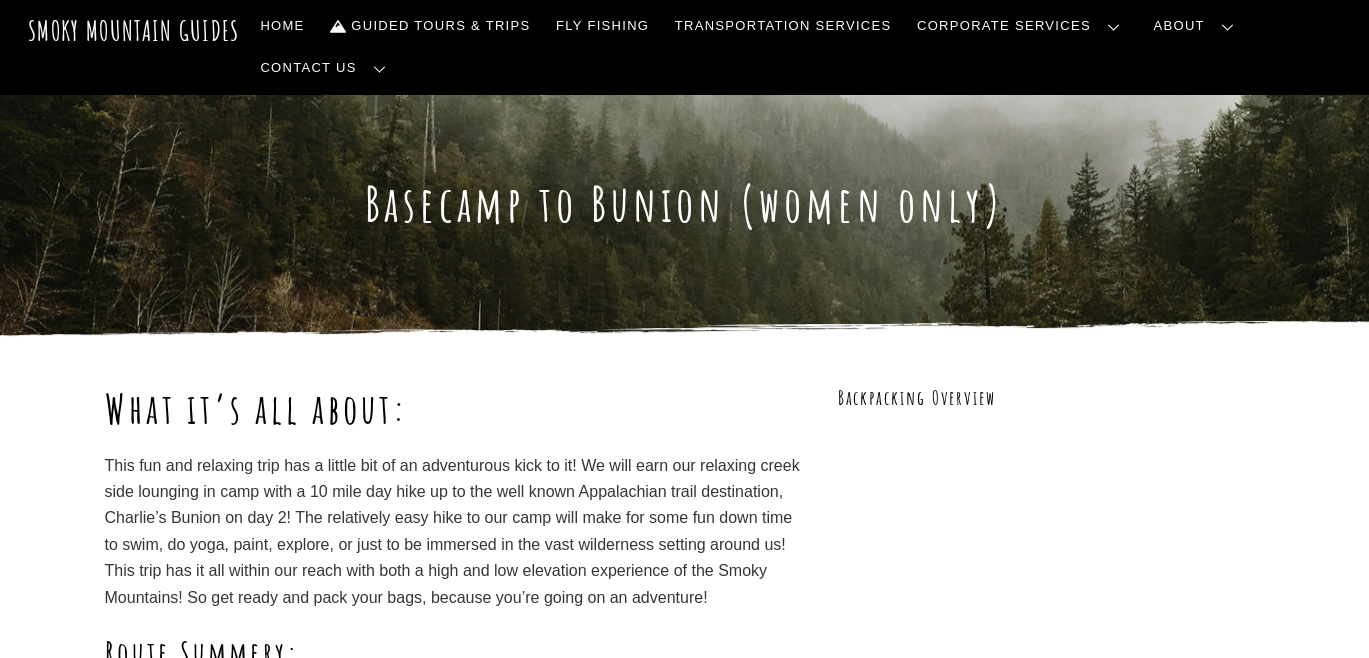 scroll, scrollTop: 0, scrollLeft: 0, axis: both 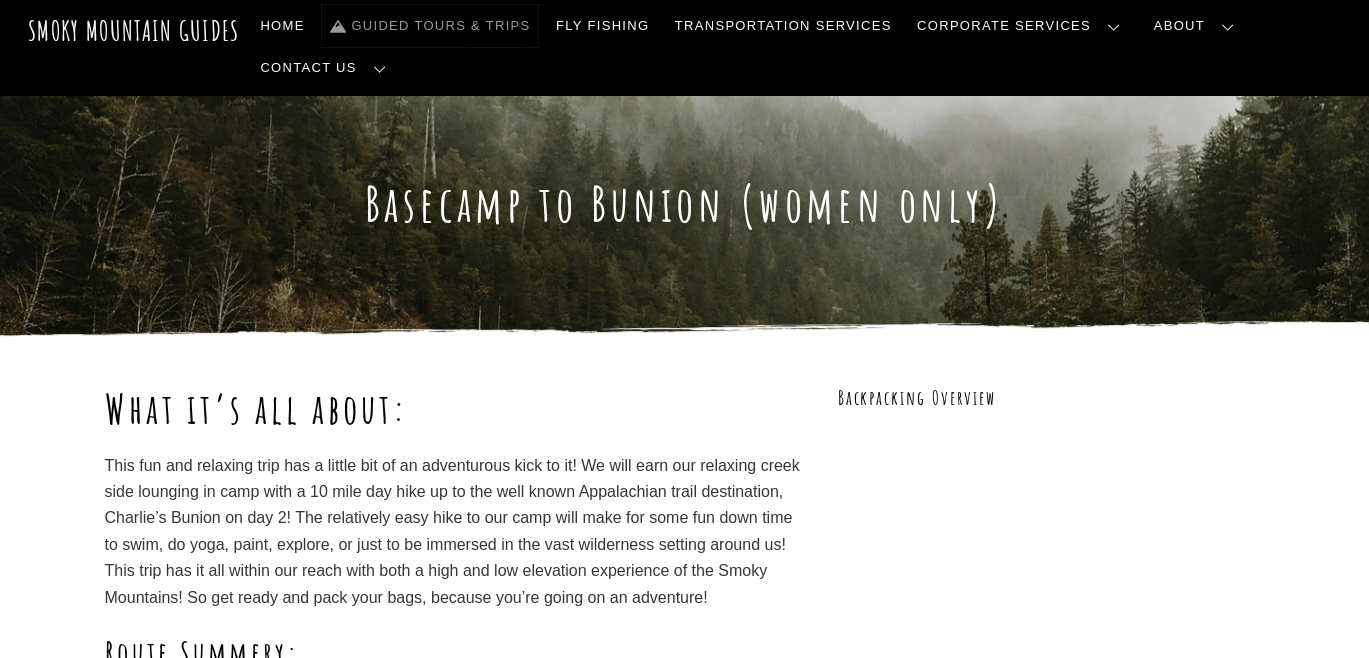 click on "Guided Tours & Trips" at bounding box center [430, 26] 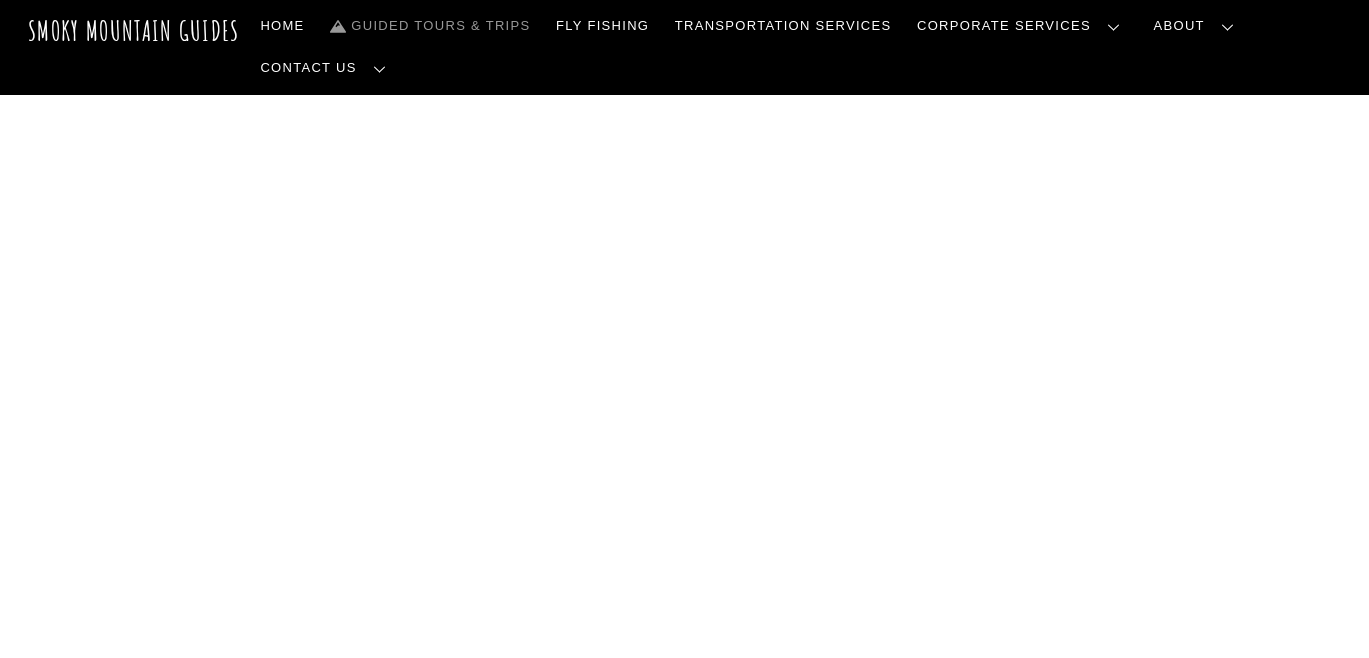 scroll, scrollTop: 0, scrollLeft: 0, axis: both 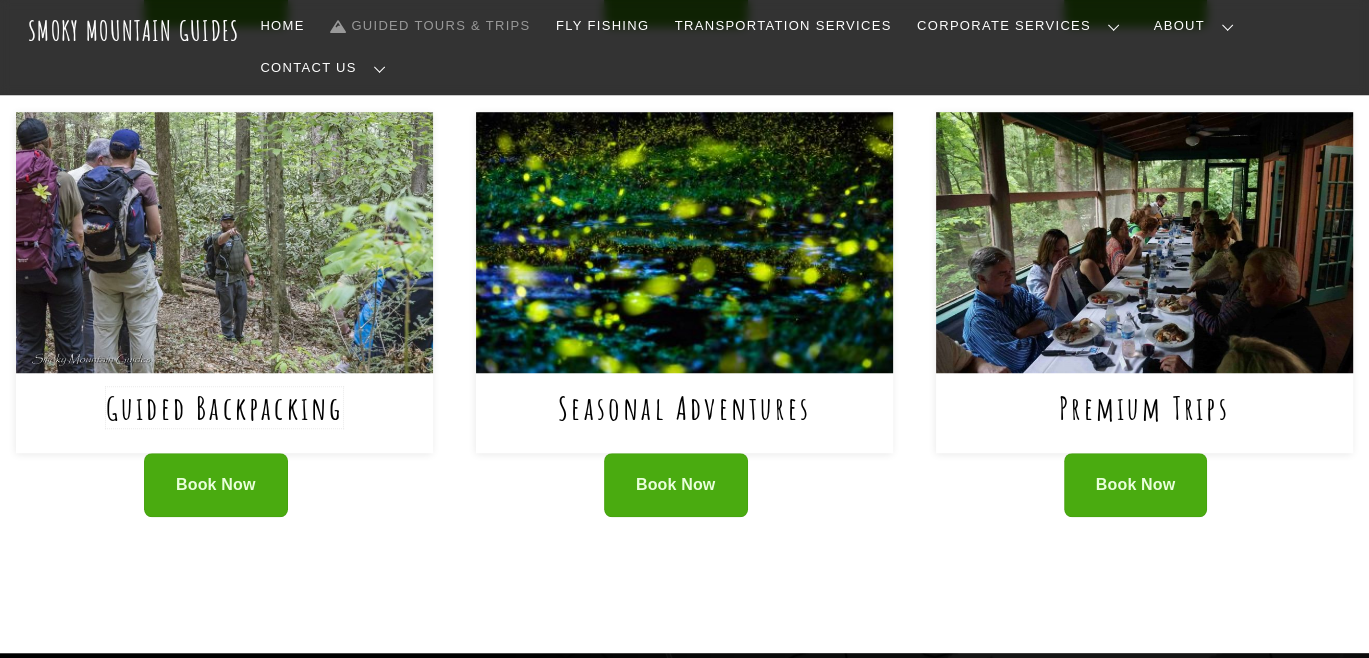 click on "Guided Backpacking" at bounding box center (225, 407) 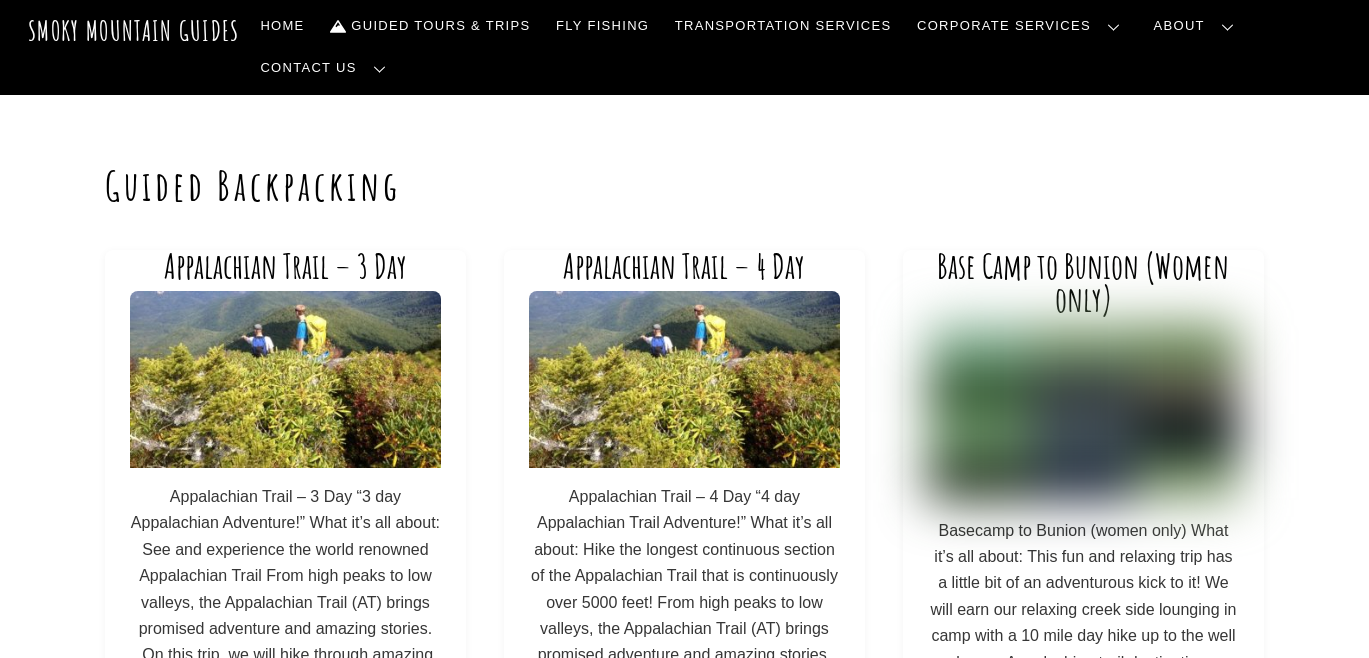scroll, scrollTop: 0, scrollLeft: 0, axis: both 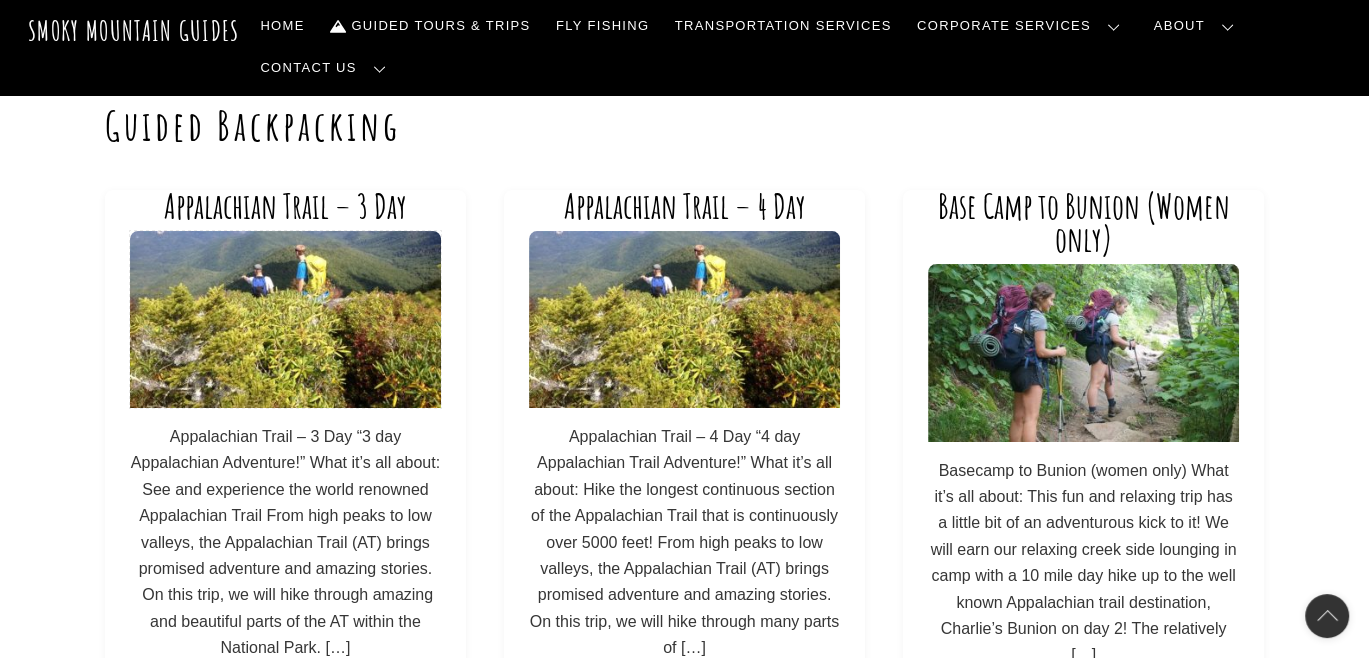 click at bounding box center [285, 319] 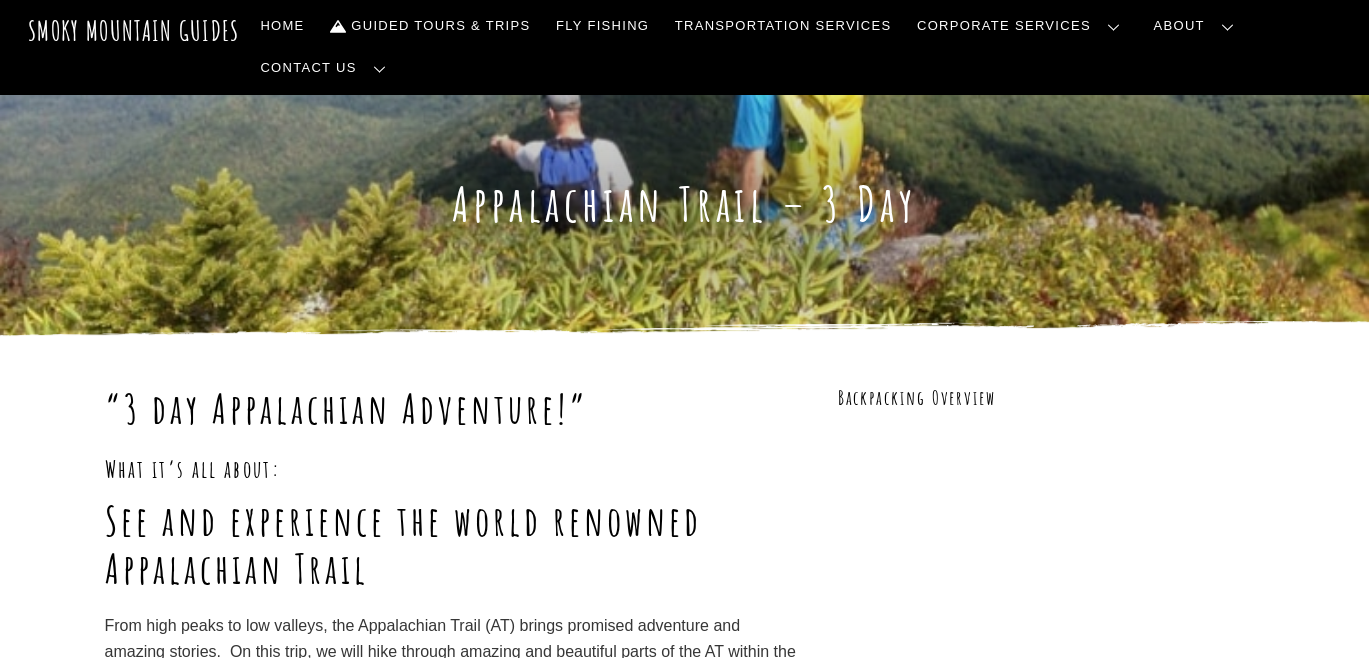 scroll, scrollTop: 0, scrollLeft: 0, axis: both 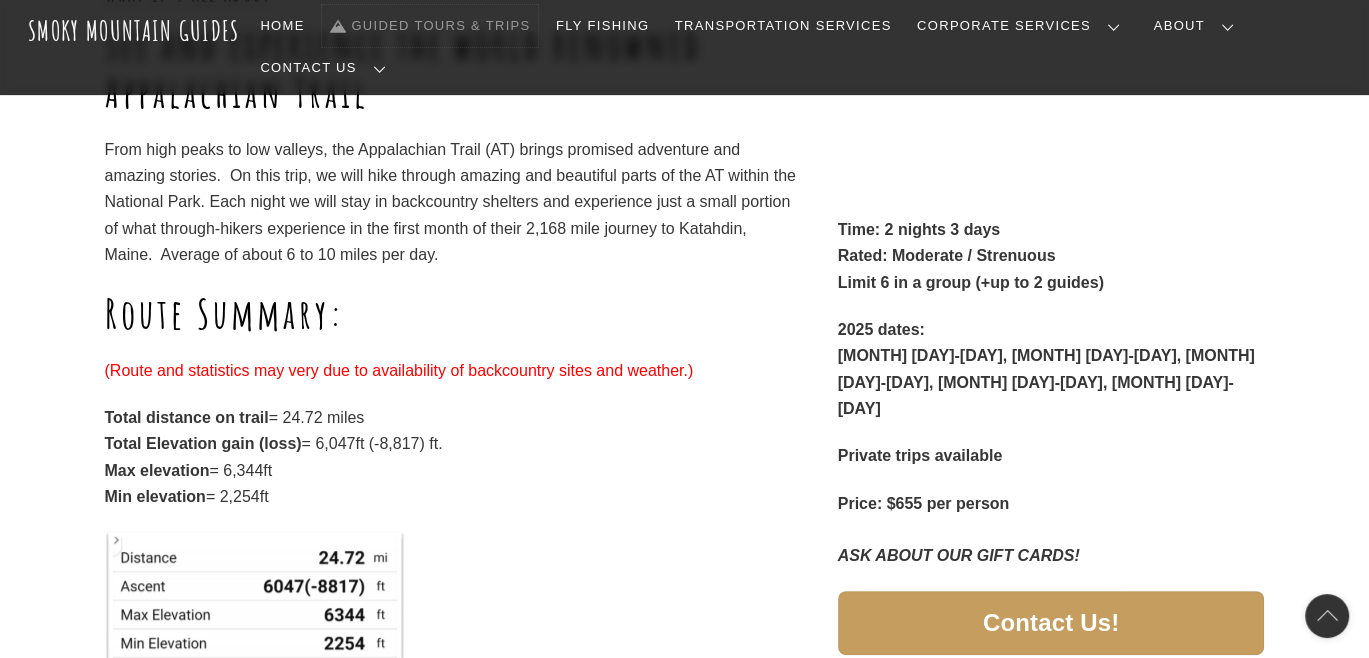click on "Guided Tours & Trips" at bounding box center (430, 26) 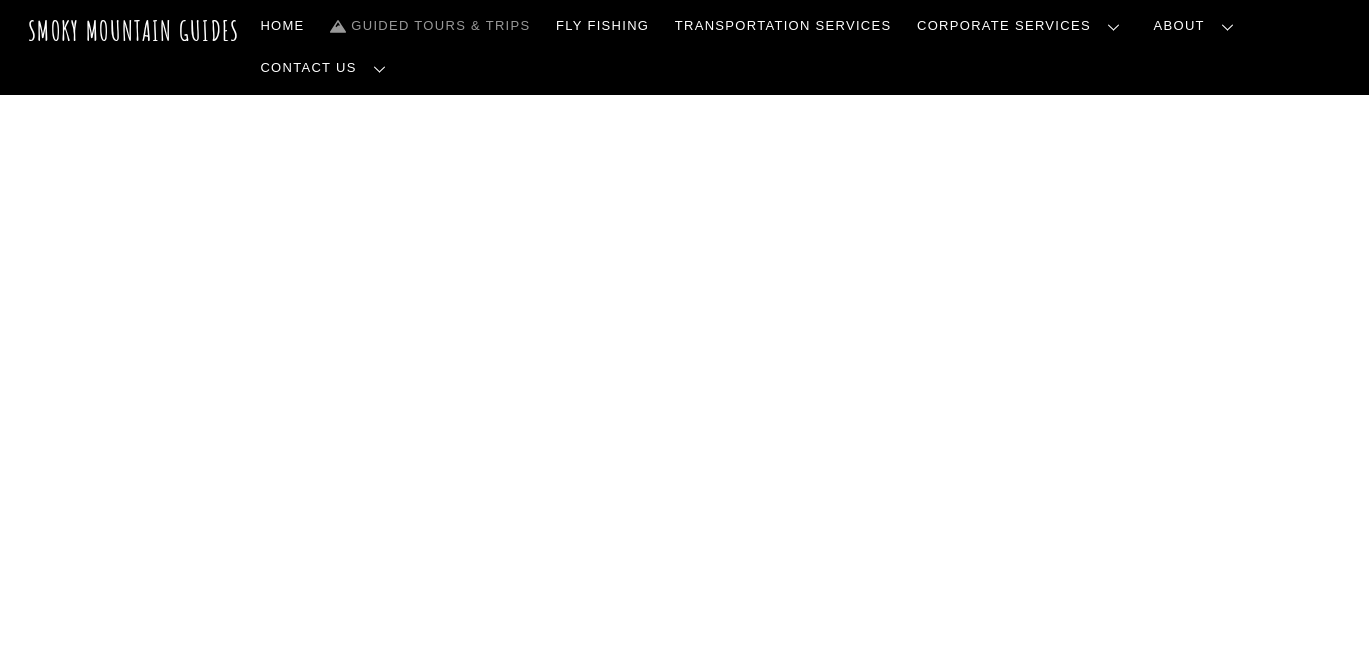 scroll, scrollTop: 0, scrollLeft: 0, axis: both 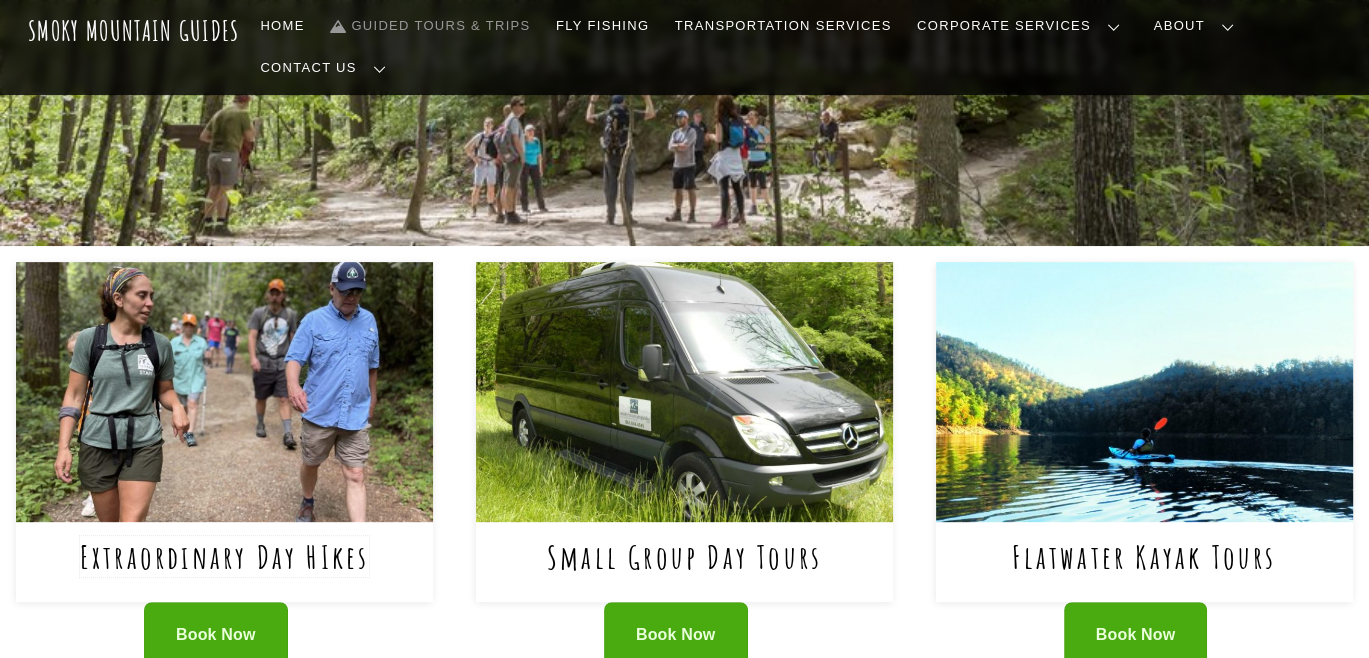 click on "Extraordinary Day HIkes" at bounding box center [225, 556] 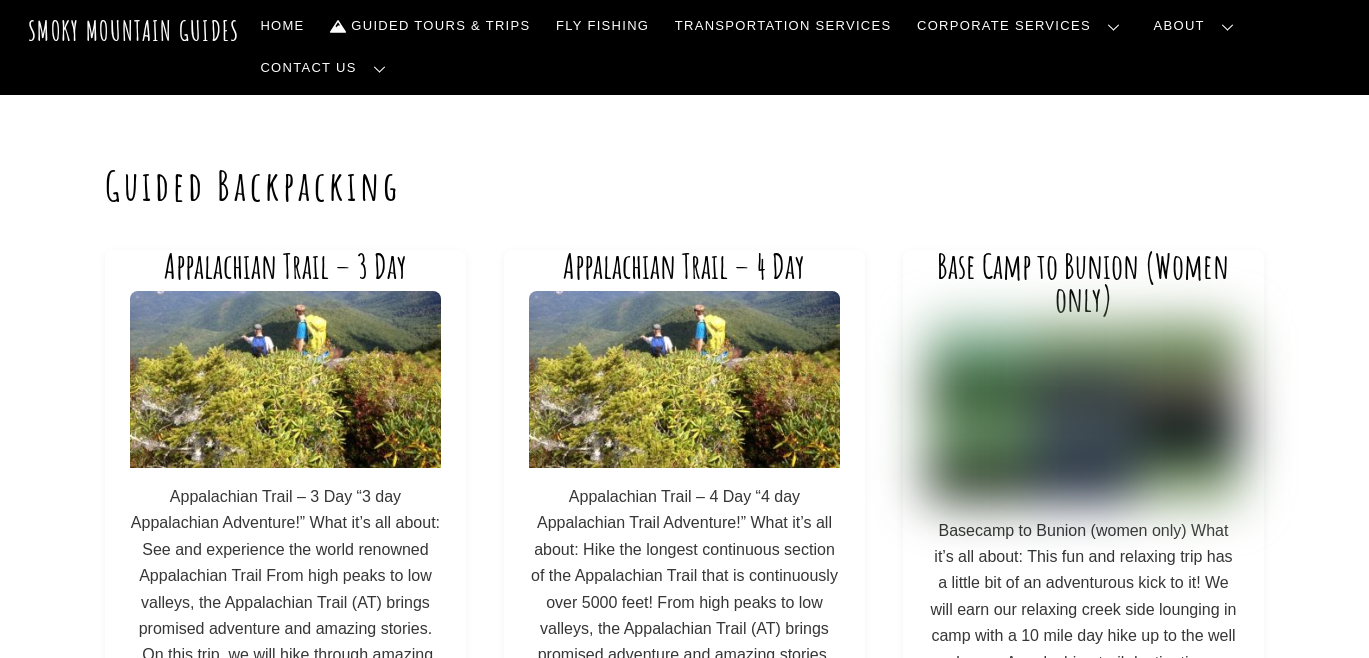scroll, scrollTop: 620, scrollLeft: 0, axis: vertical 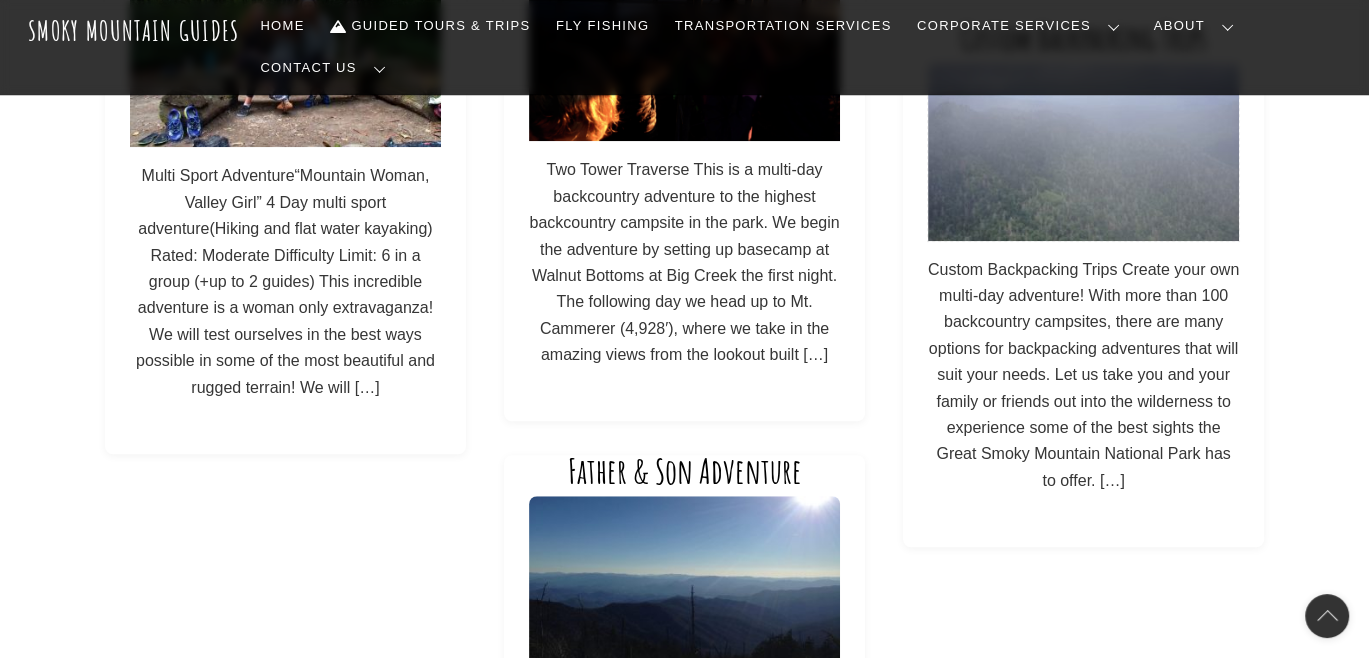 click at bounding box center [1083, 151] 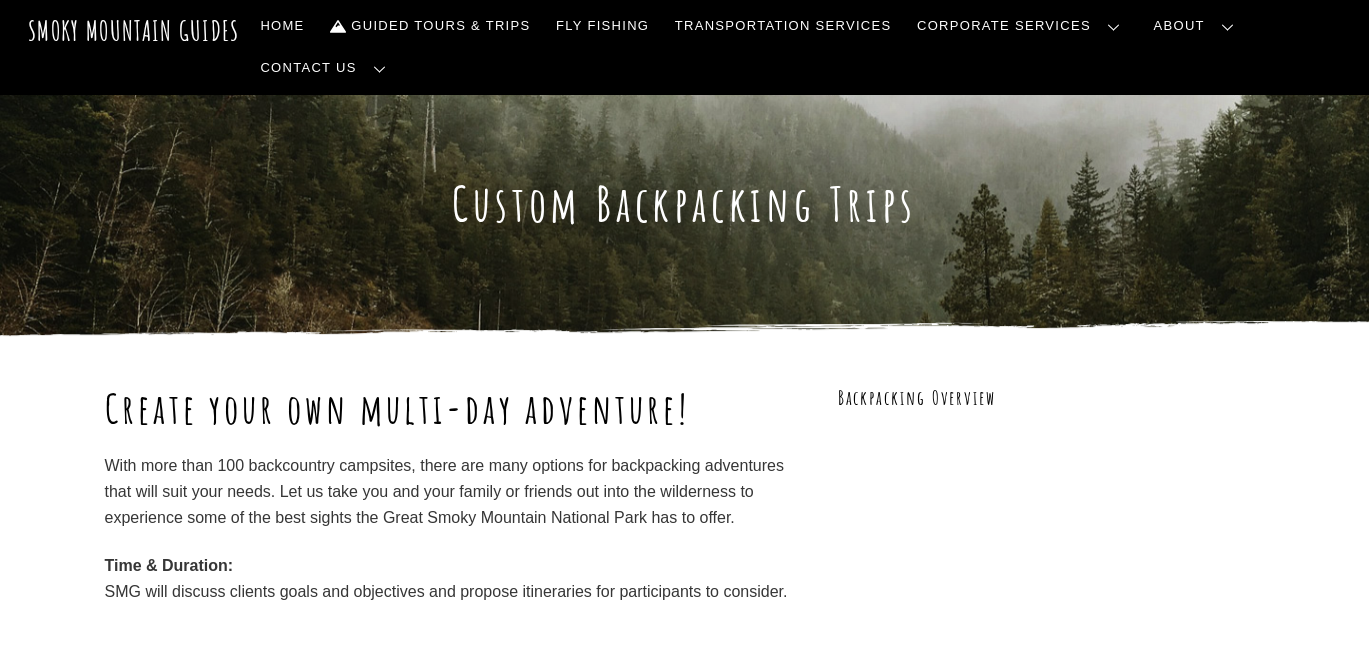 scroll, scrollTop: 0, scrollLeft: 0, axis: both 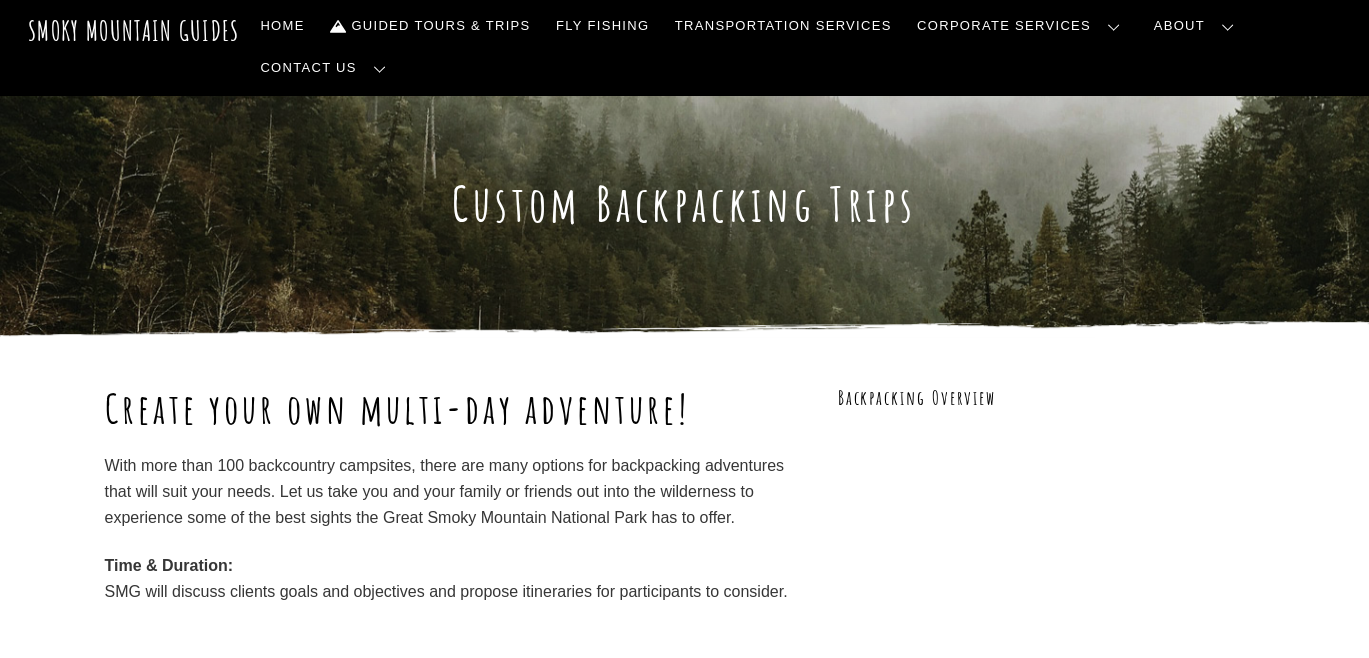 click on "Create your own multi-day adventure!
With more than 100 backcountry campsites, there are many options for backpacking adventures that will suit your needs. Let us take you and your family or friends out into the wilderness to experience some of the best sights the Great Smoky Mountain National Park has to offer.
Time & Duration:   SMG will discuss clients goals and objectives and propose itineraries for participants to consider.
Backpacking Overview
Time: 1-5 Nights Options Rated: Easy-Difficult (Depending on route and objectives) Limit: 6 in a group (+up to 2 guides) Price: Based on trip (Starting at $250 per person)" at bounding box center [684, 684] 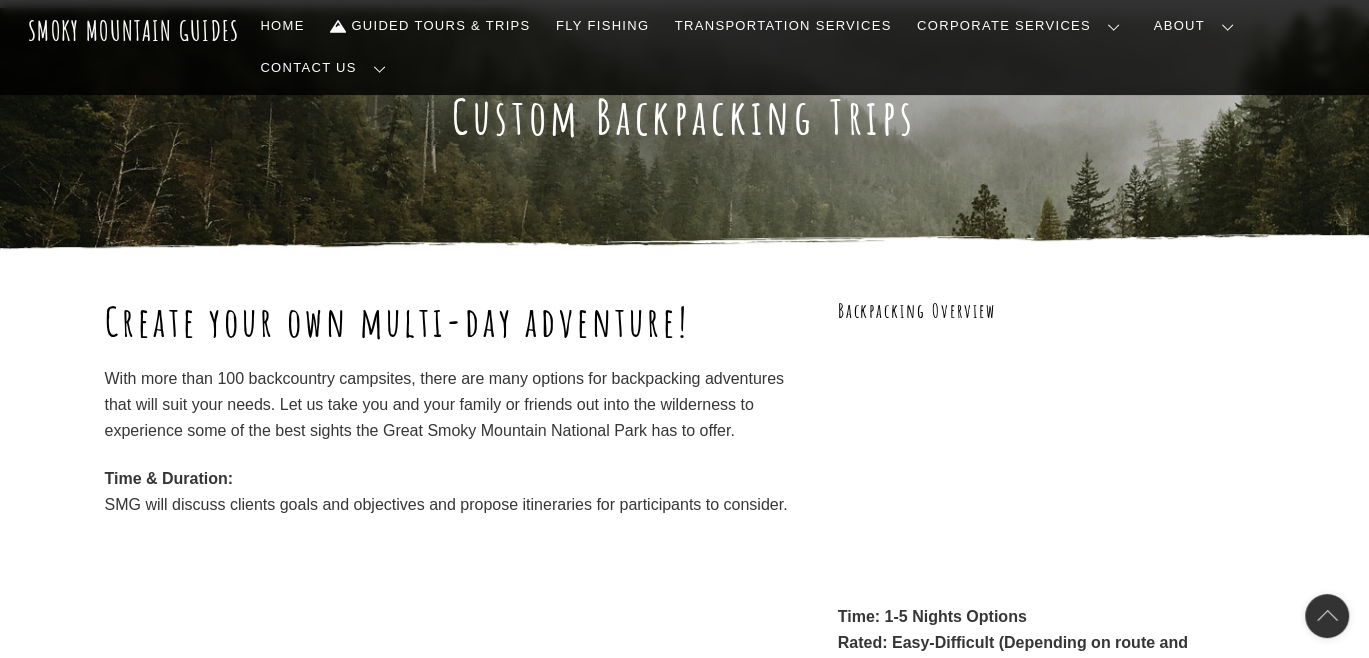scroll, scrollTop: 72, scrollLeft: 0, axis: vertical 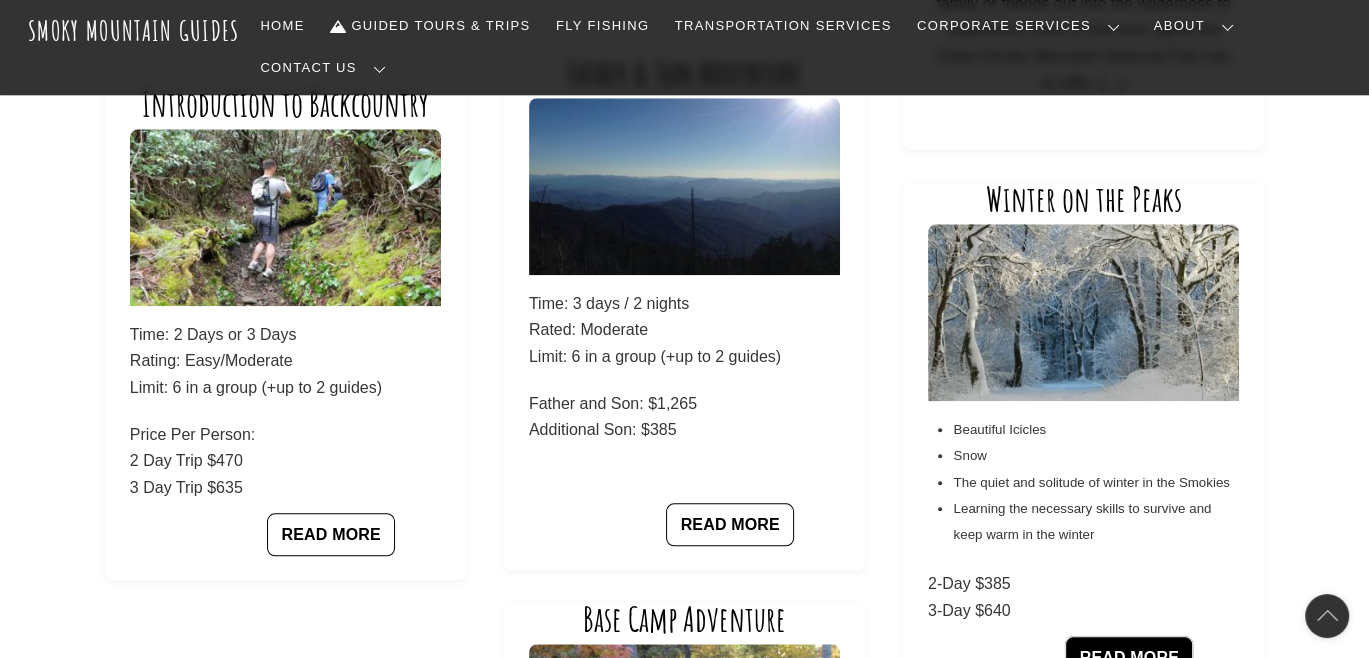 click on "READ MORE" at bounding box center (1129, 657) 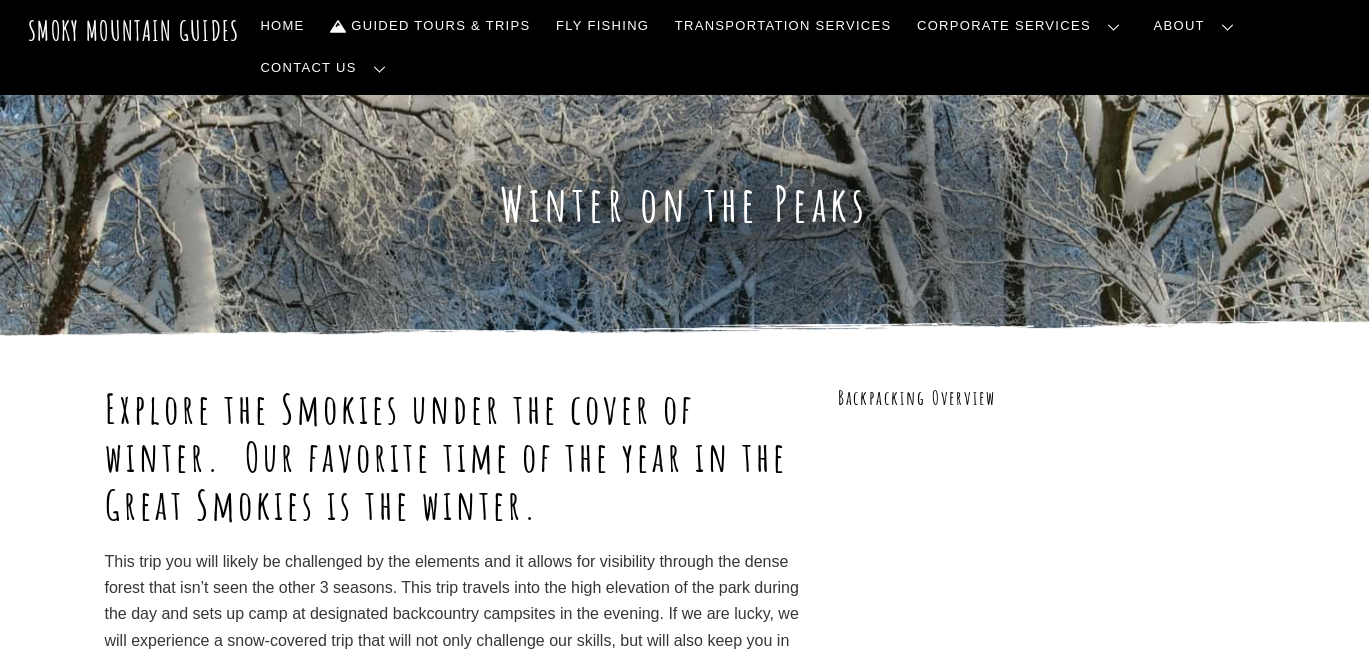 scroll, scrollTop: 0, scrollLeft: 0, axis: both 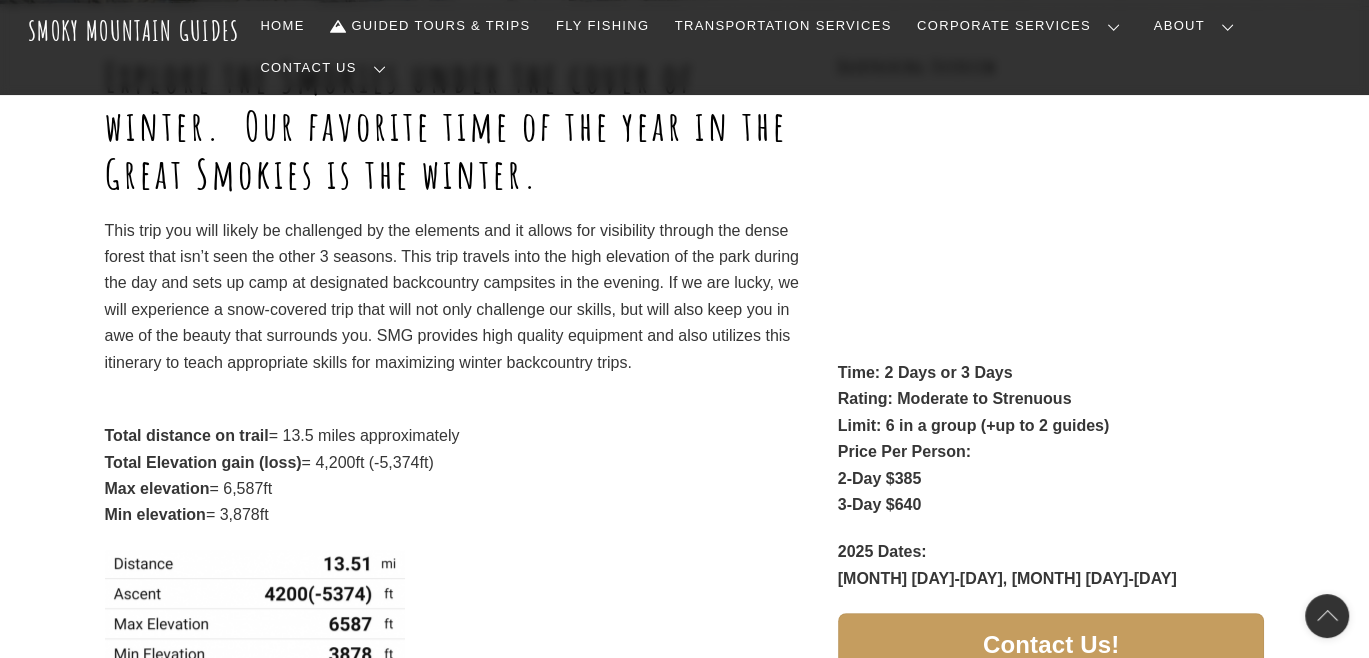 click on "Explore the Smokies under the cover of winter.  Our favorite time of the year in the Great Smokies is the winter.
This trip you will likely be challenged by the elements and it allows for visibility through the dense forest that isn’t seen the other 3 seasons. This trip travels into the high elevation of the park during the day and sets up camp at designated backcountry campsites in the evening. If we are lucky, we will experience a snow-covered trip that will not only challenge our skills, but will also keep you in awe of the beauty that surrounds you. SMG provides high quality equipment and also utilizes this itinerary to teach appropriate skills for maximizing winter backcountry trips.
Total distance on trail  = 13.5 miles approximately  Total Elevation gain (loss)  = 4,200ft (-5,374ft) Max elevation  = 6,587ft  Min elevation  = 3,878ft" at bounding box center [684, 478] 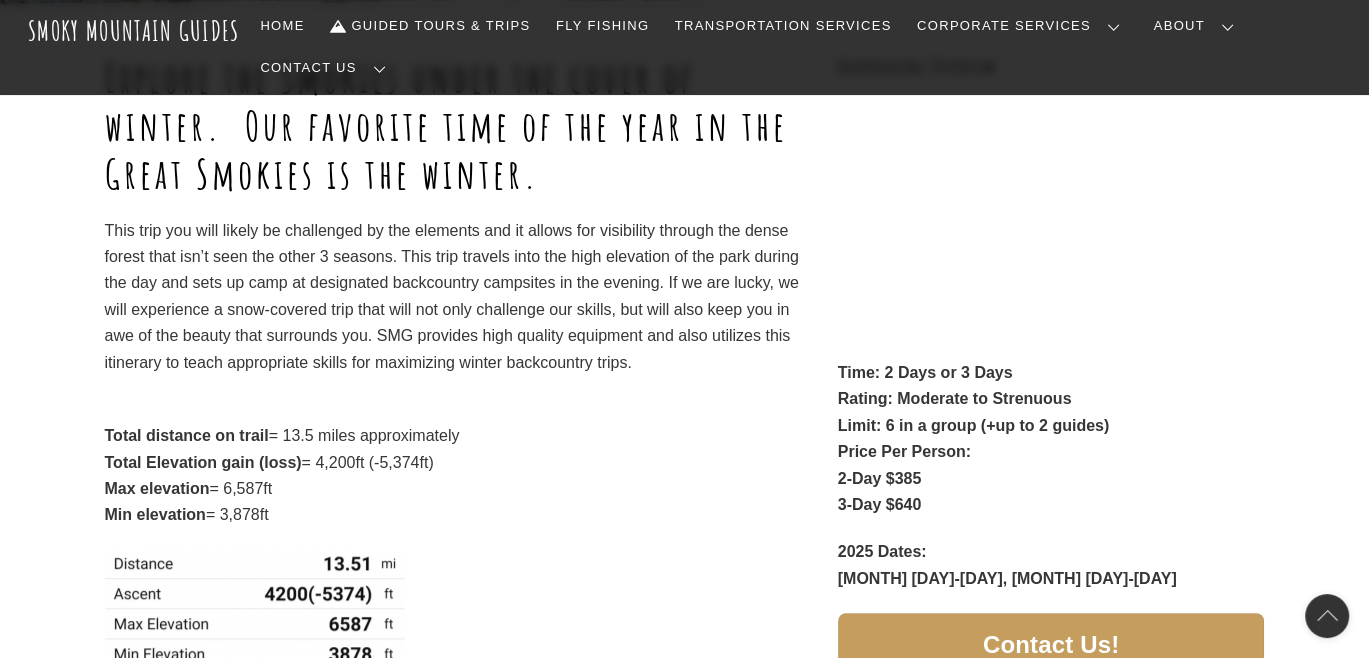 scroll, scrollTop: 0, scrollLeft: 0, axis: both 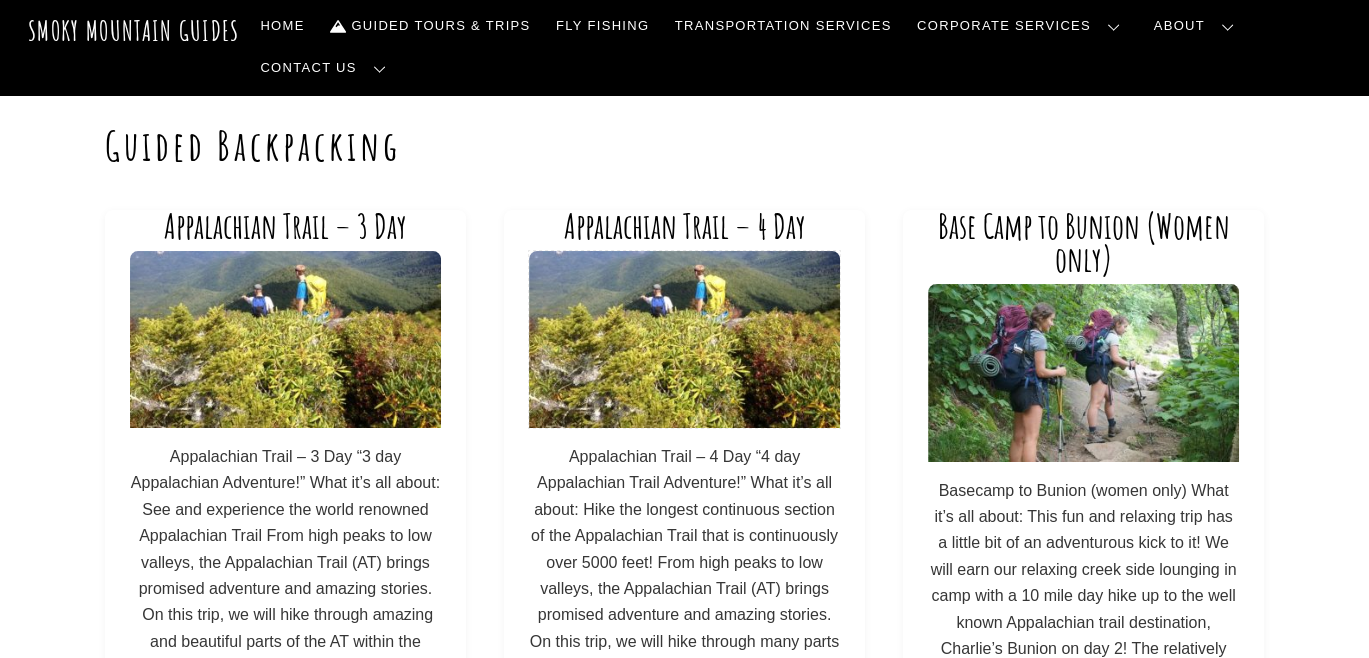 click at bounding box center [684, 339] 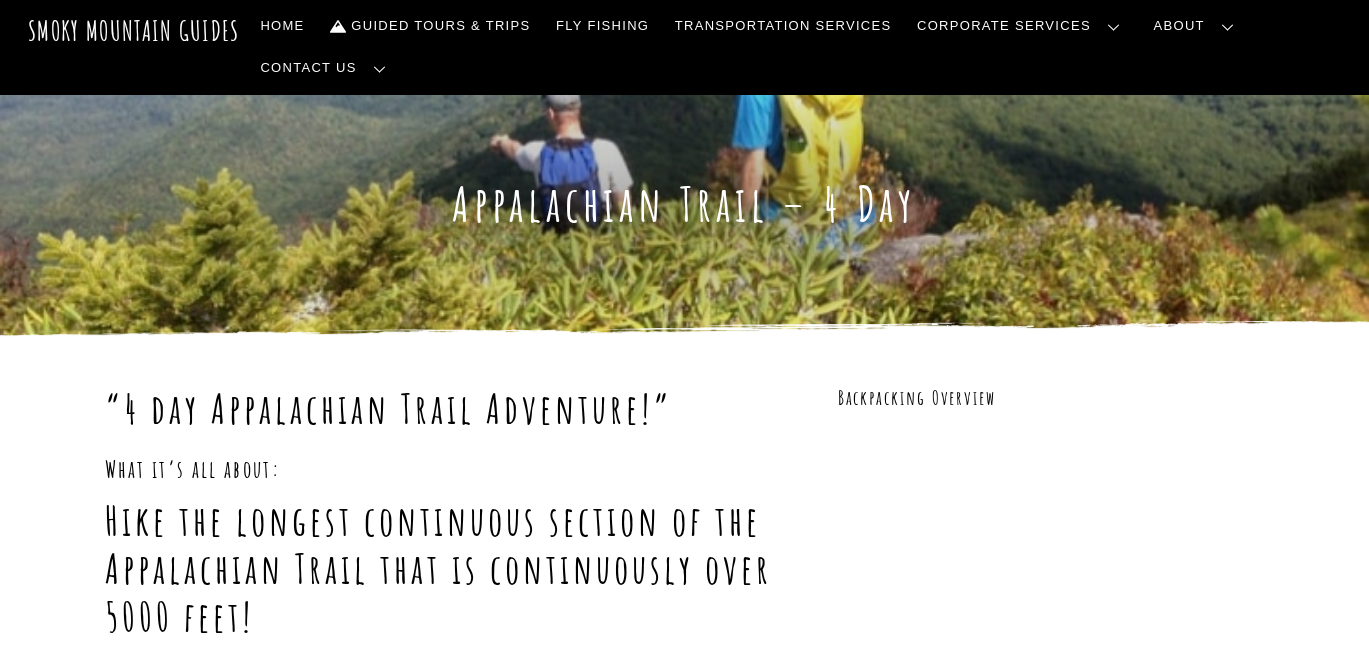 scroll, scrollTop: 0, scrollLeft: 0, axis: both 